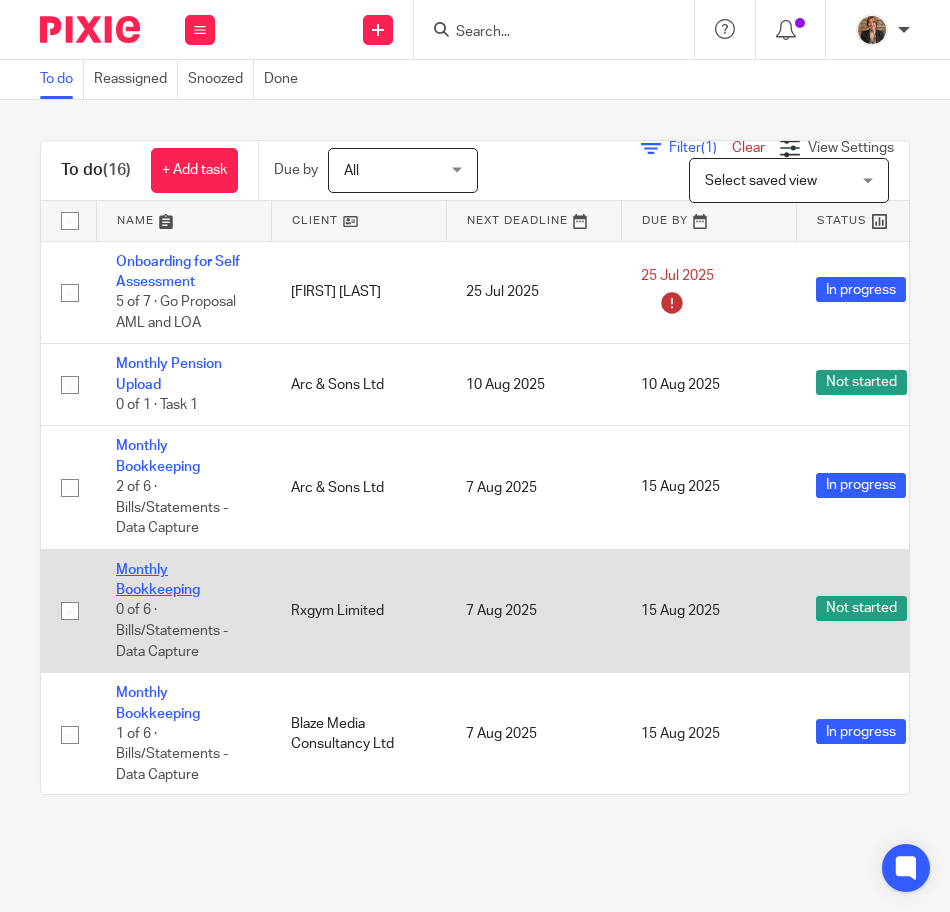 scroll, scrollTop: 0, scrollLeft: 0, axis: both 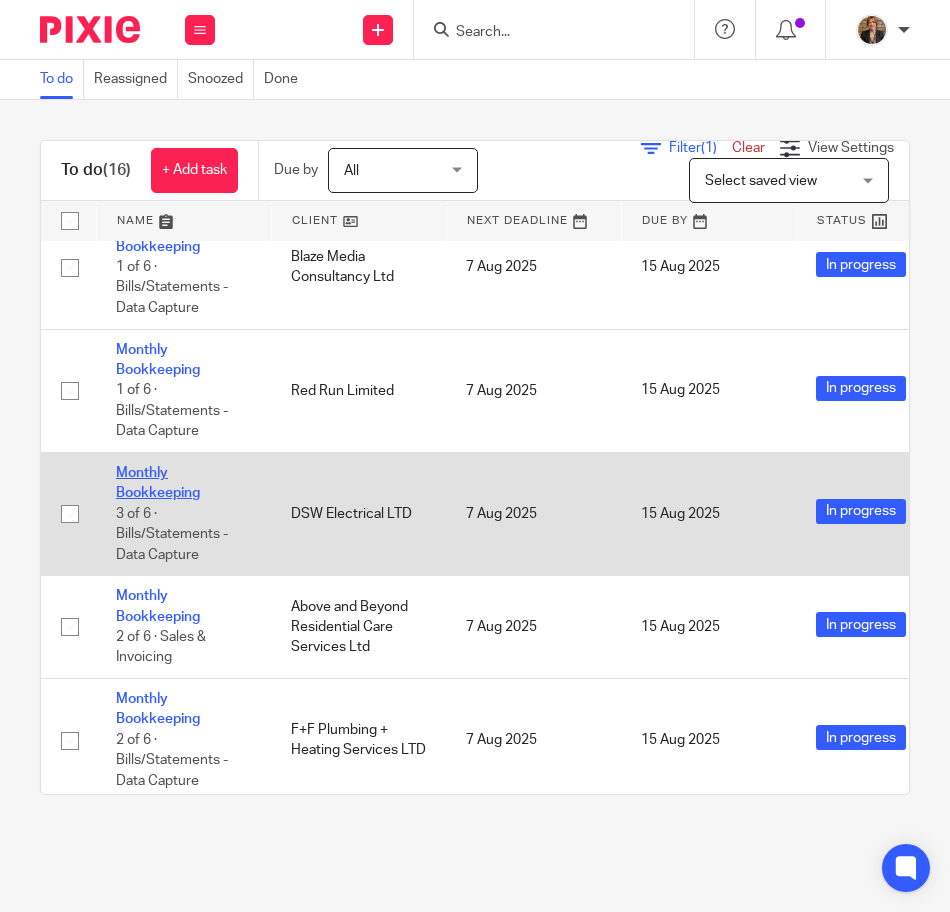 click on "Monthly Bookkeeping" at bounding box center [158, 483] 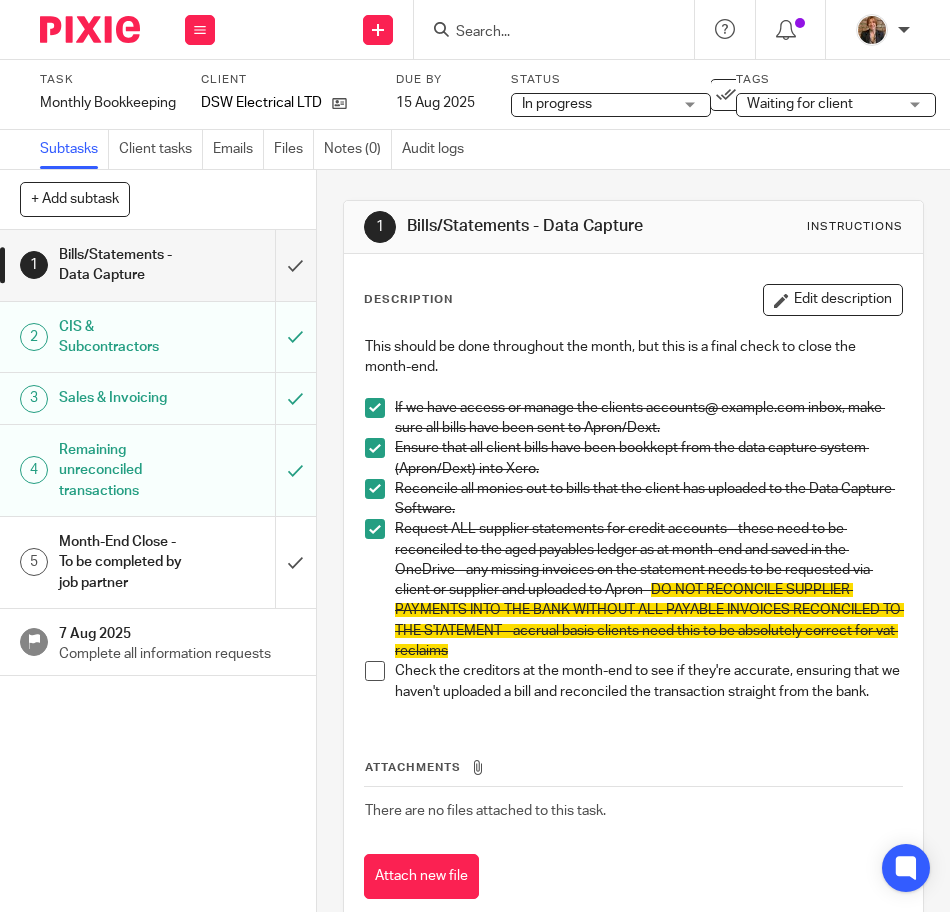 scroll, scrollTop: 0, scrollLeft: 0, axis: both 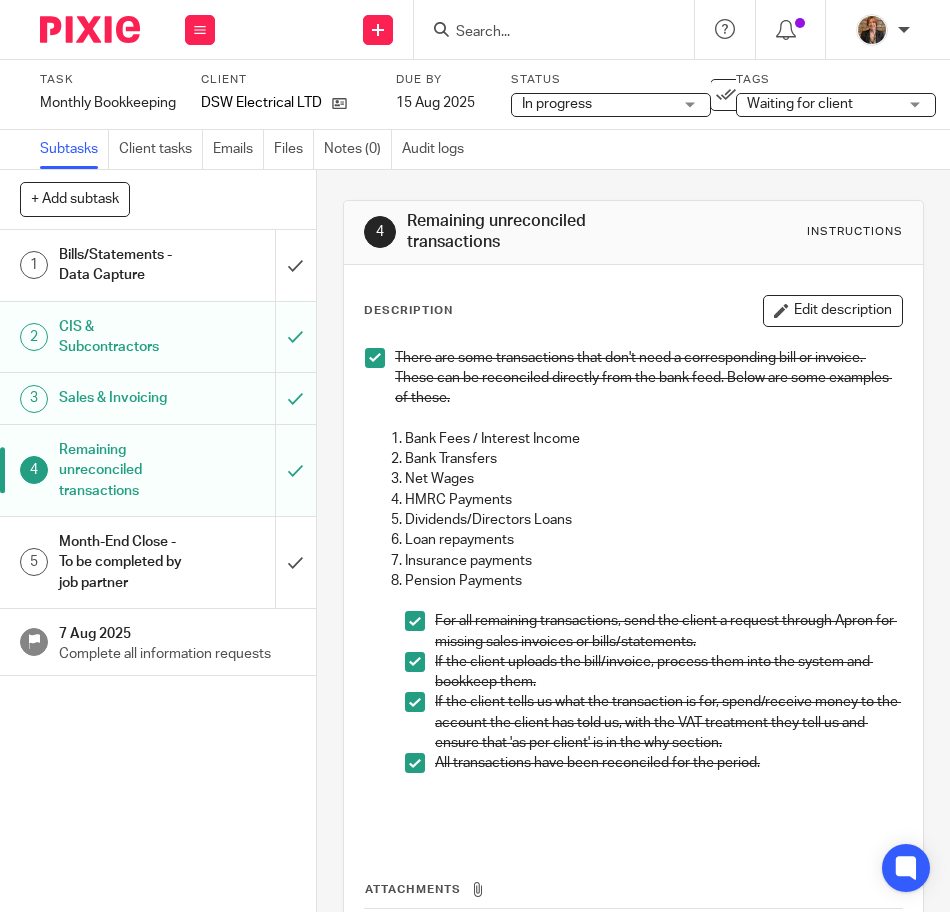 click at bounding box center [415, 763] 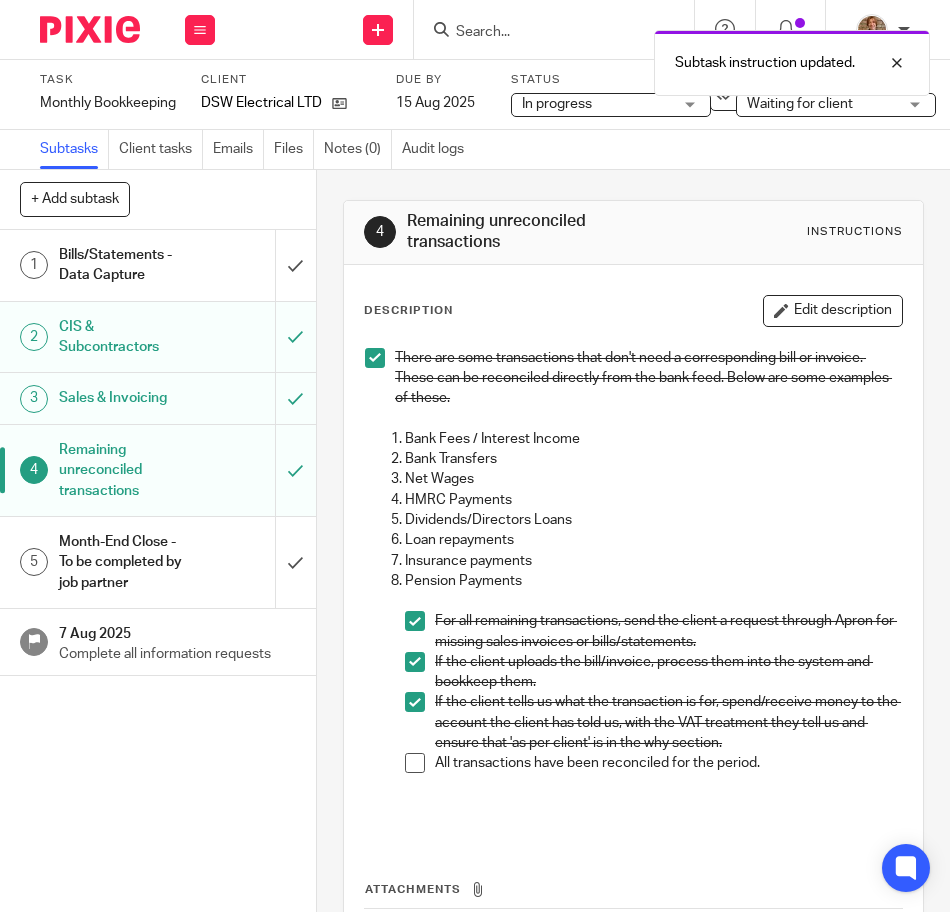click at bounding box center [415, 702] 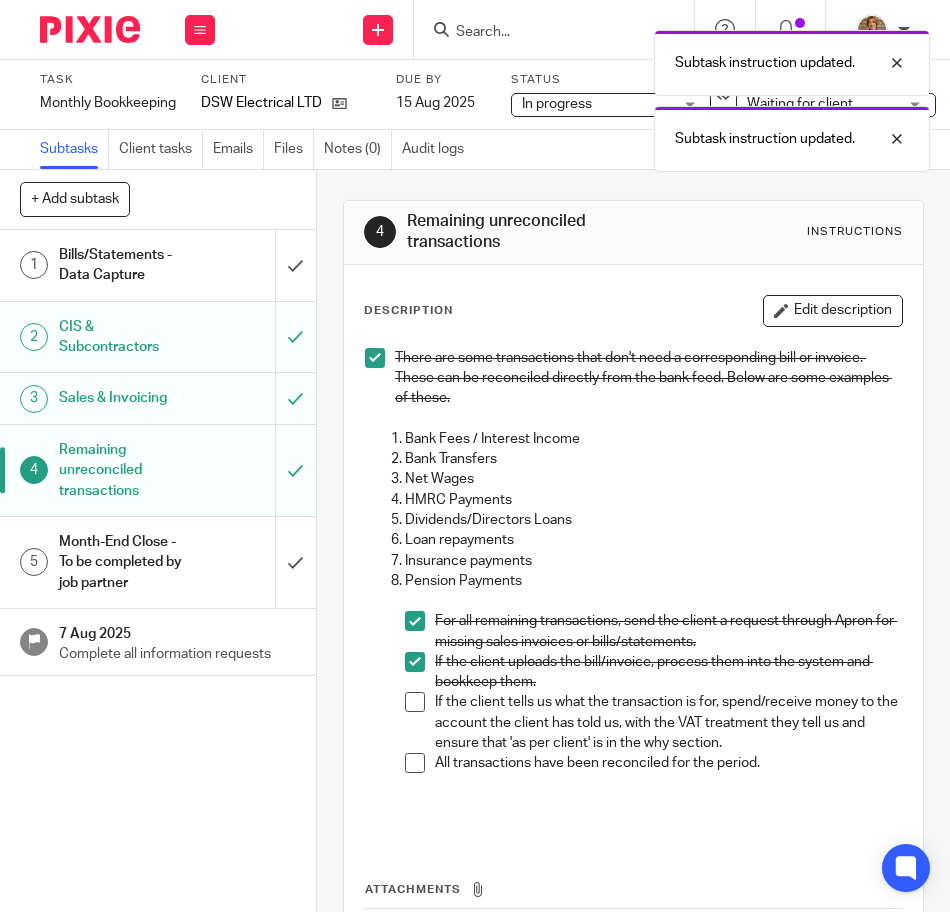 click at bounding box center [415, 662] 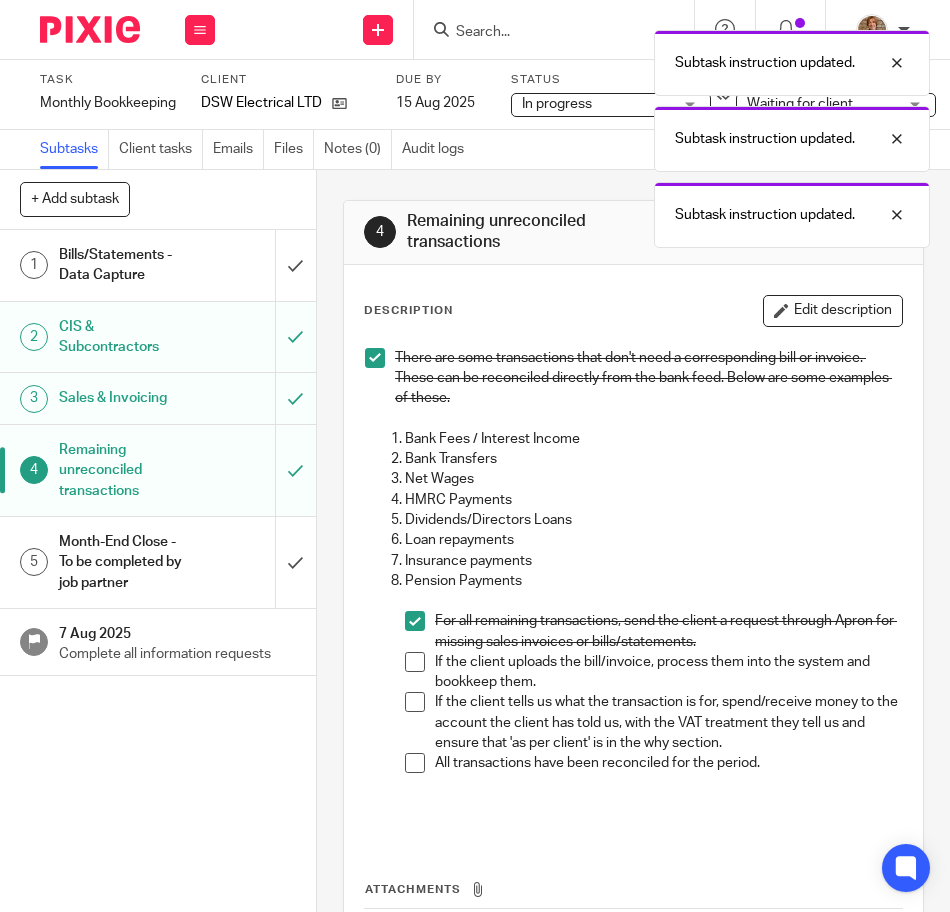 click on "1
Bills/Statements - Data Capture
2
CIS & Subcontractors
3
Sales & Invoicing
4
Remaining unreconciled transactions
5
Month-End Close - To be completed by job partner
7 Aug 2025
Complete all information requests" at bounding box center [158, 571] 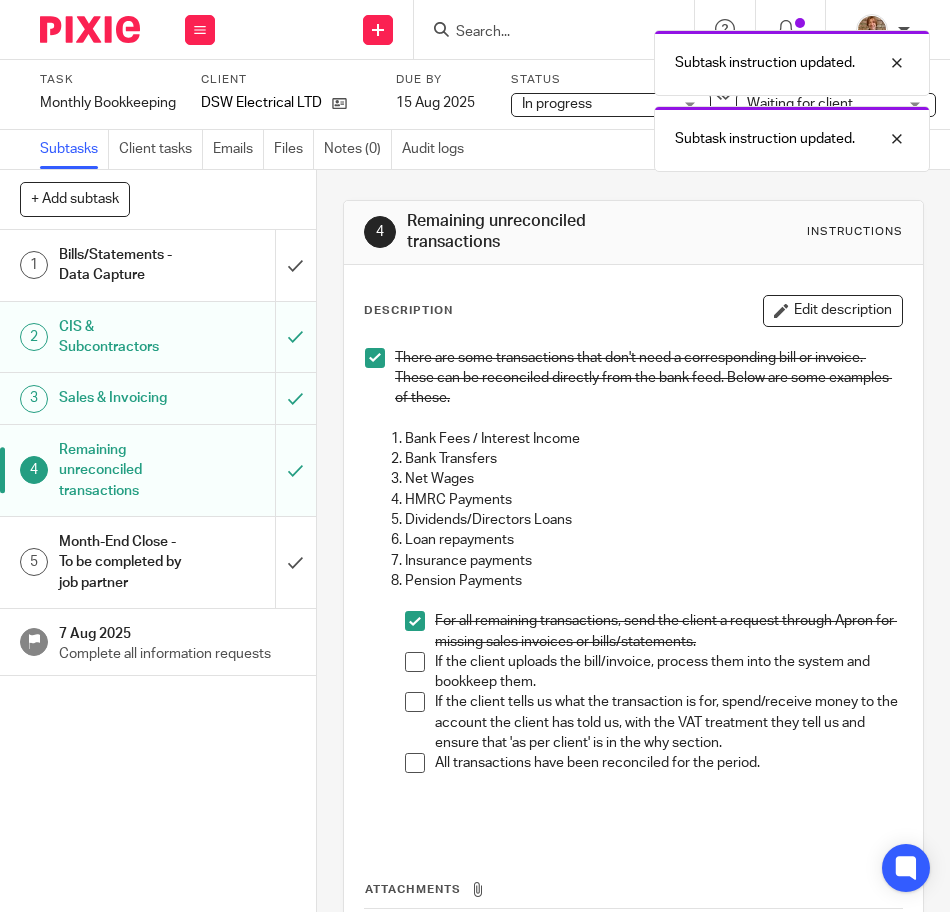 click at bounding box center [90, 29] 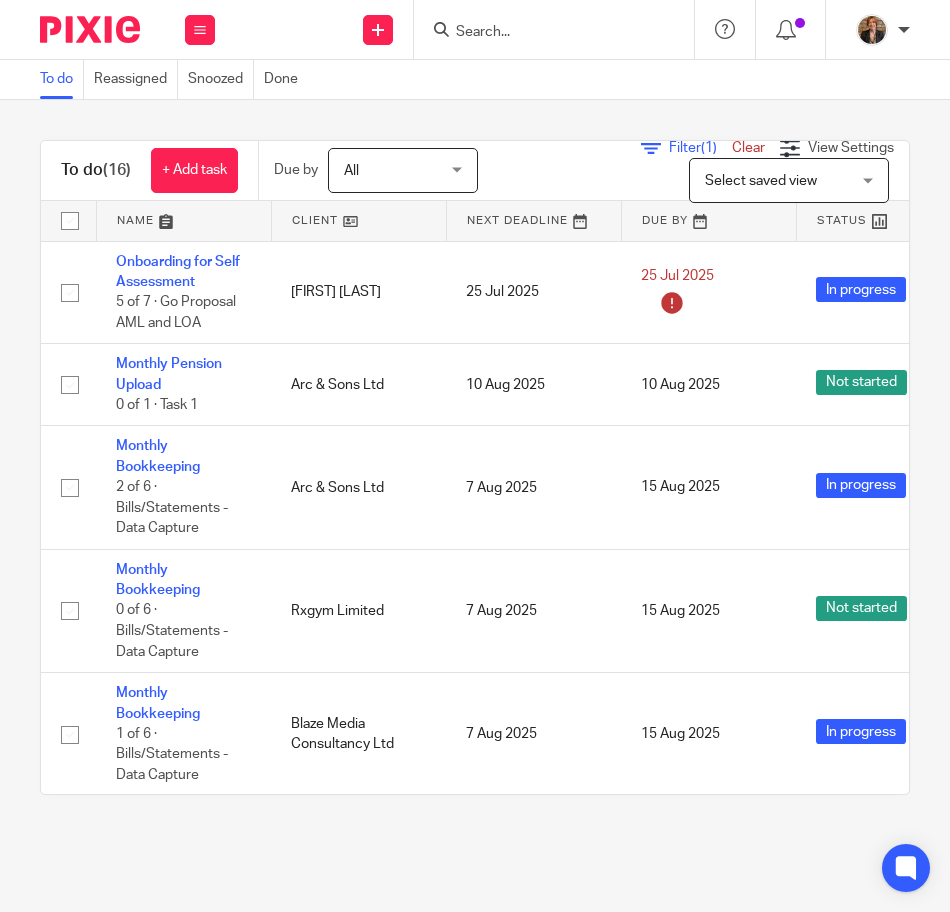 scroll, scrollTop: 0, scrollLeft: 0, axis: both 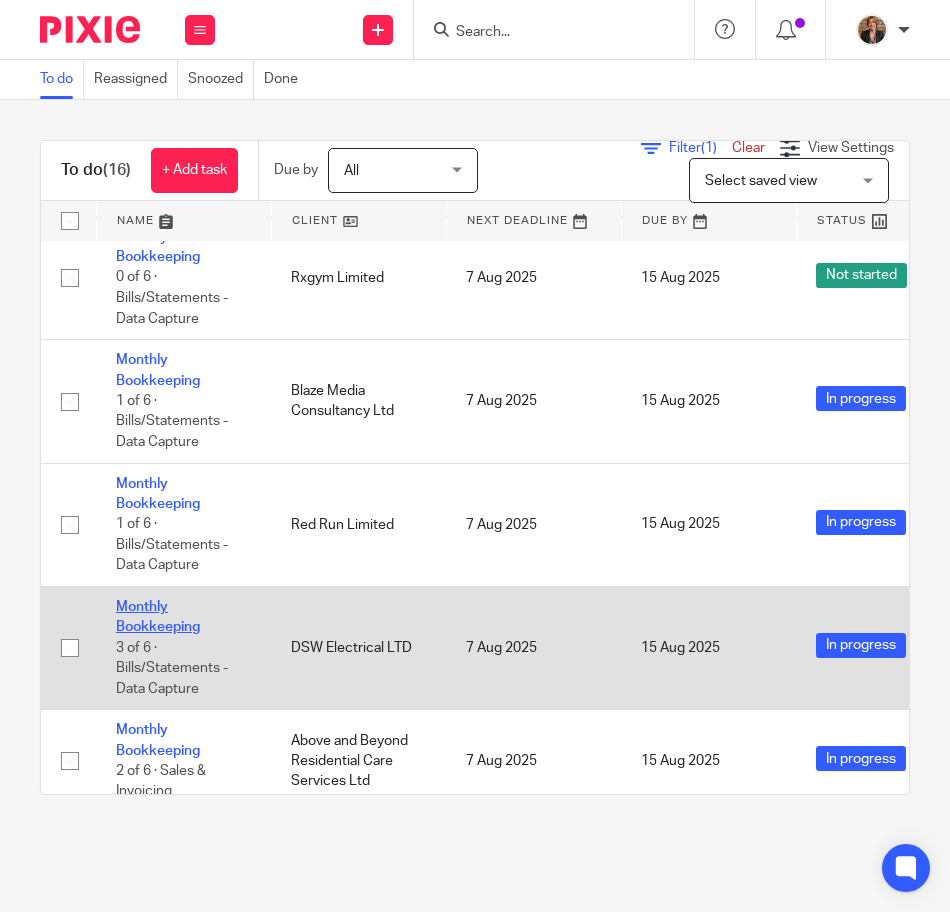 click on "Monthly Bookkeeping" at bounding box center [158, 617] 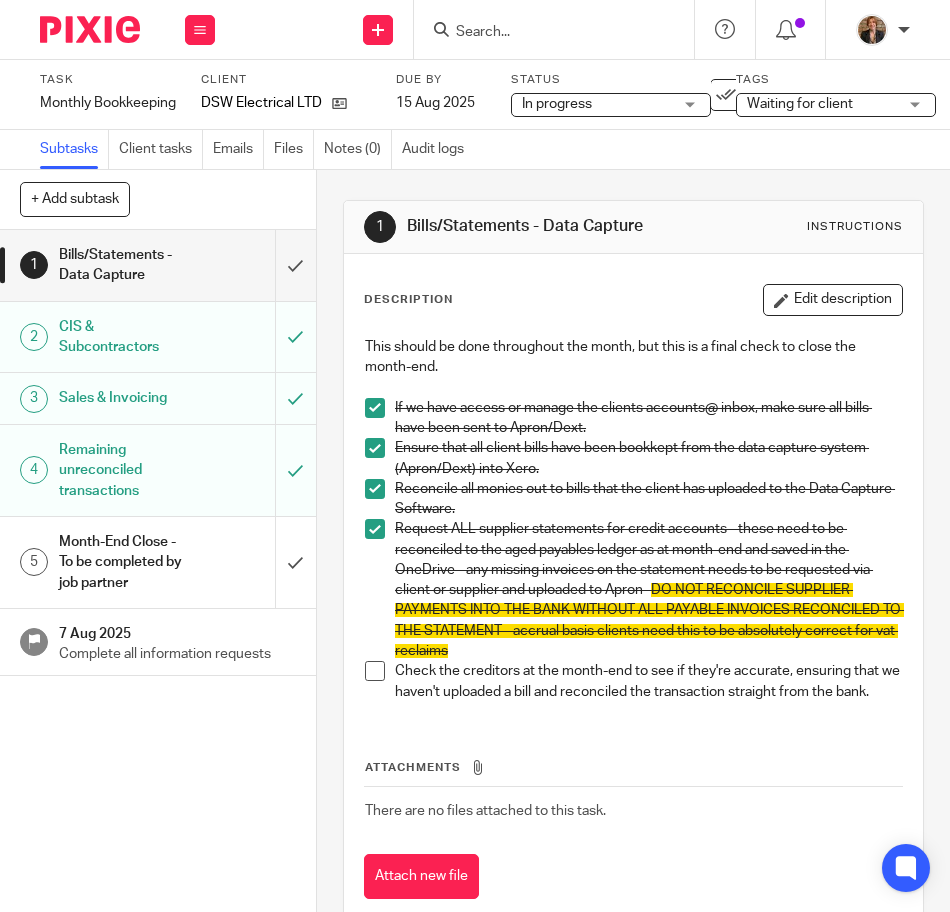 scroll, scrollTop: 0, scrollLeft: 0, axis: both 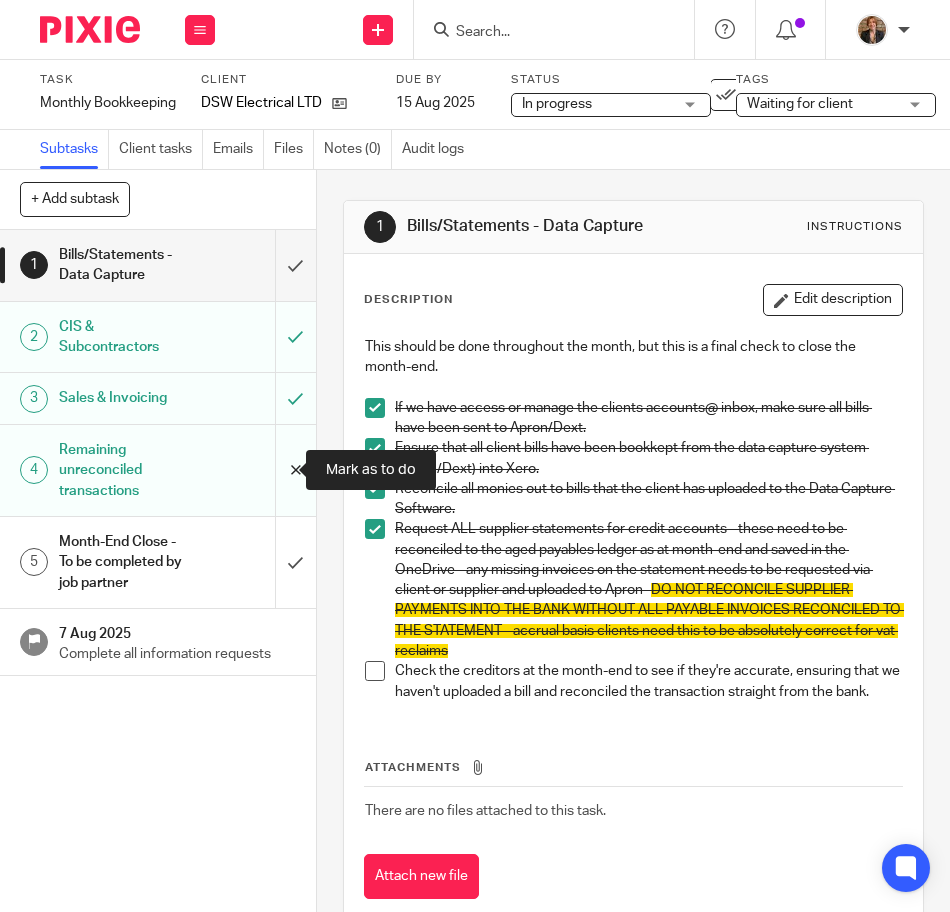 click at bounding box center (158, 470) 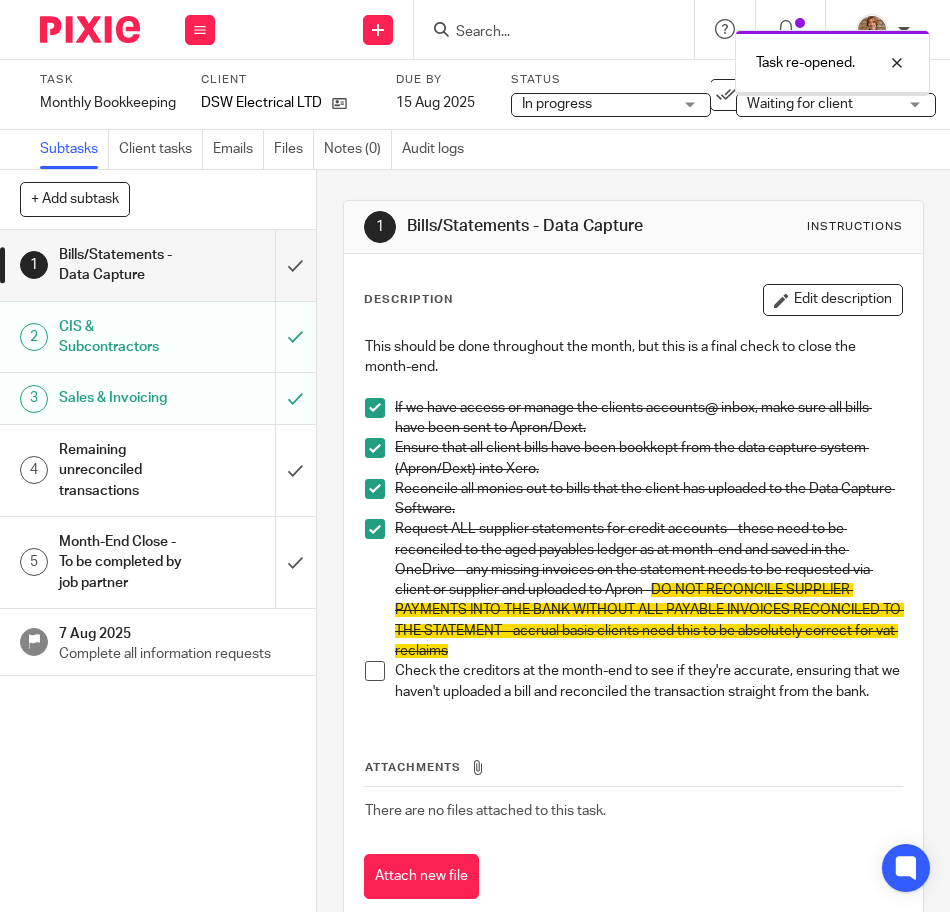 scroll, scrollTop: 0, scrollLeft: 0, axis: both 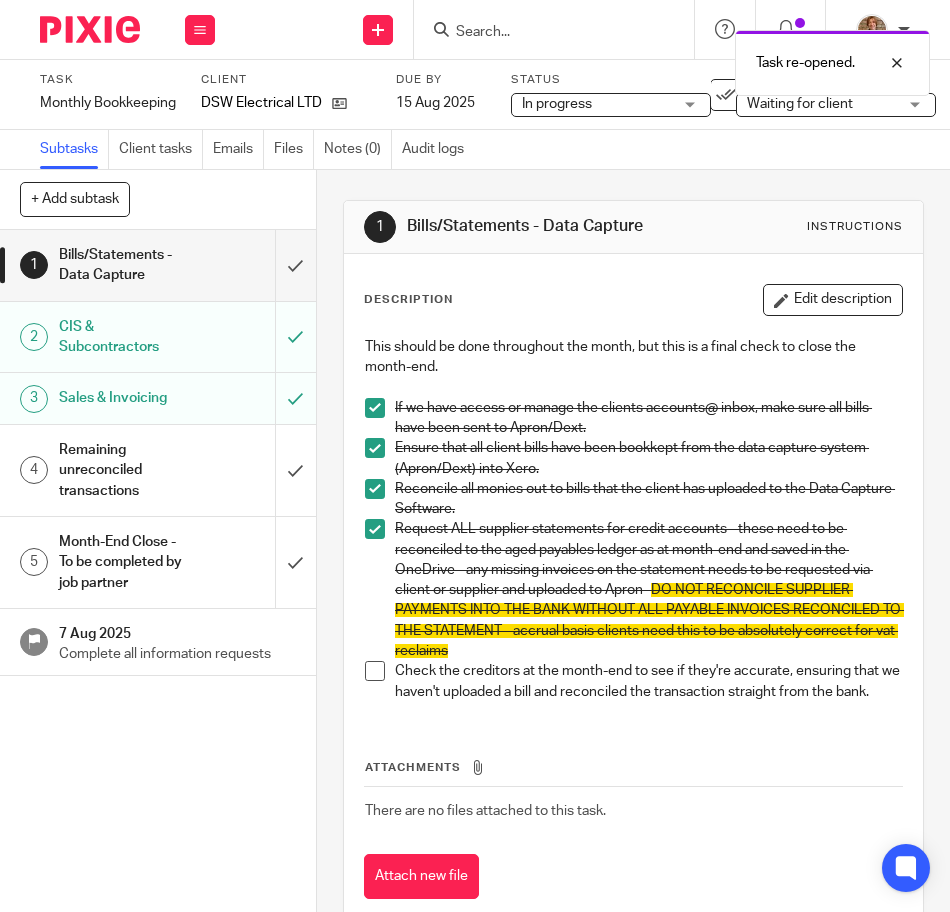 click on "Remaining unreconciled transactions" at bounding box center [157, 470] 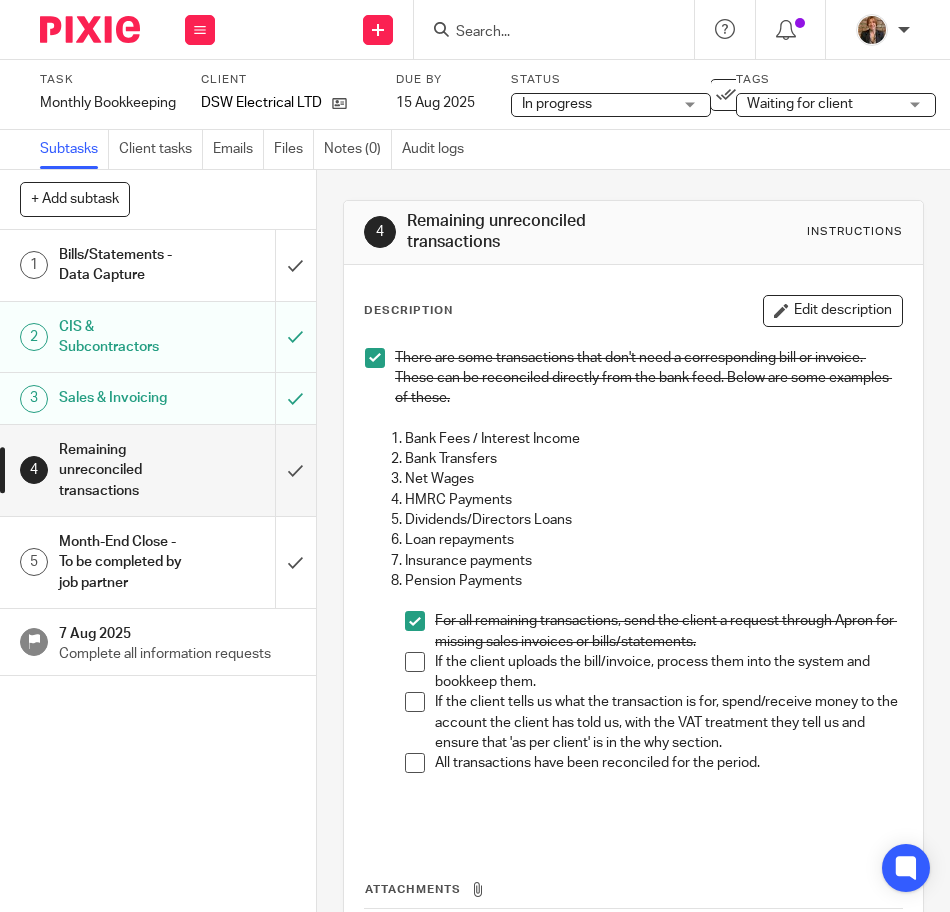 scroll, scrollTop: 0, scrollLeft: 0, axis: both 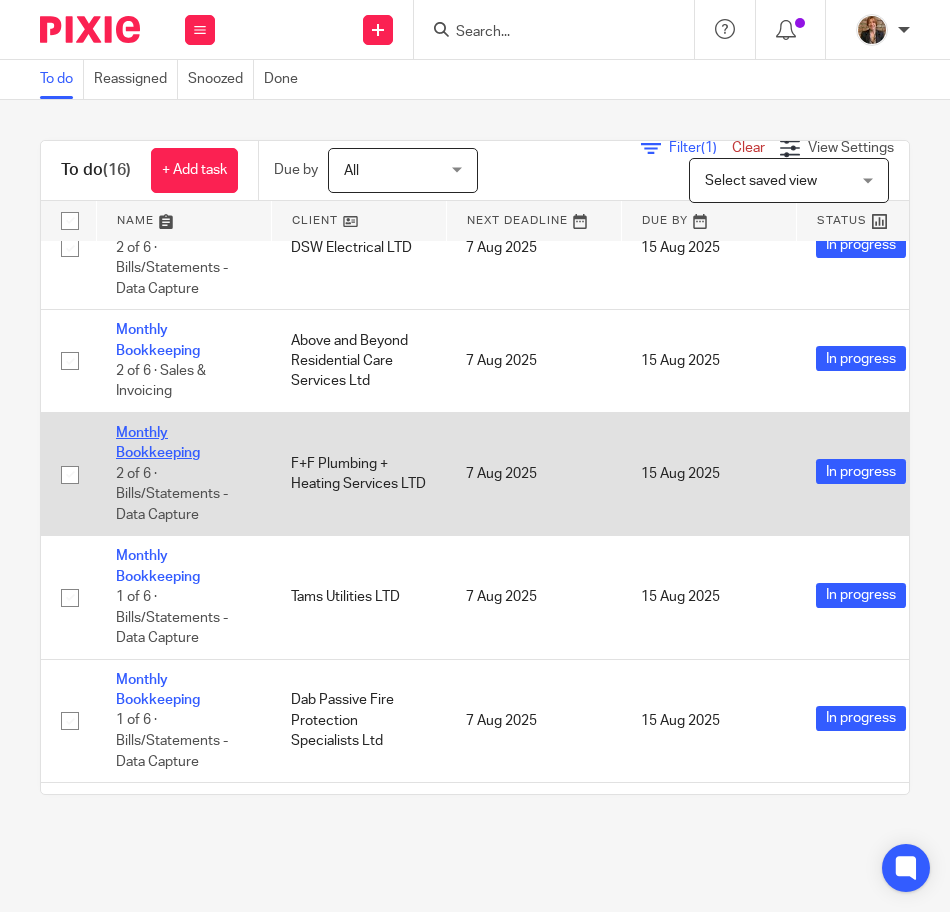 click on "Monthly Bookkeeping" at bounding box center (158, 443) 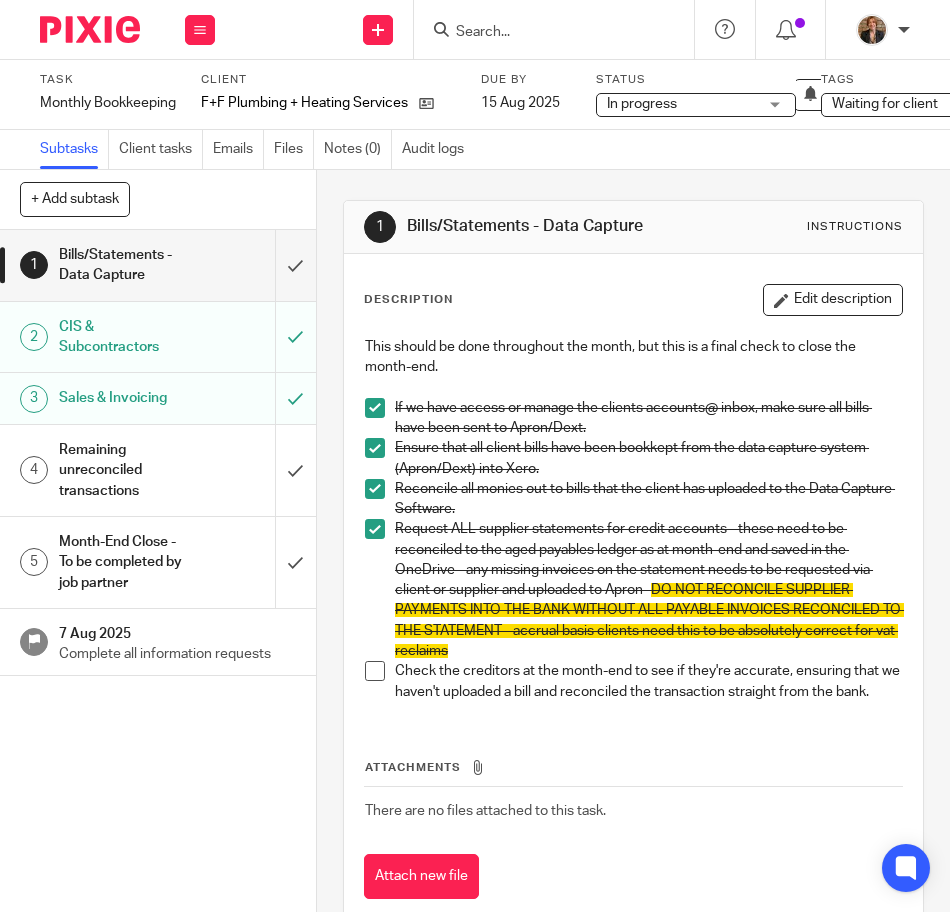 scroll, scrollTop: 0, scrollLeft: 0, axis: both 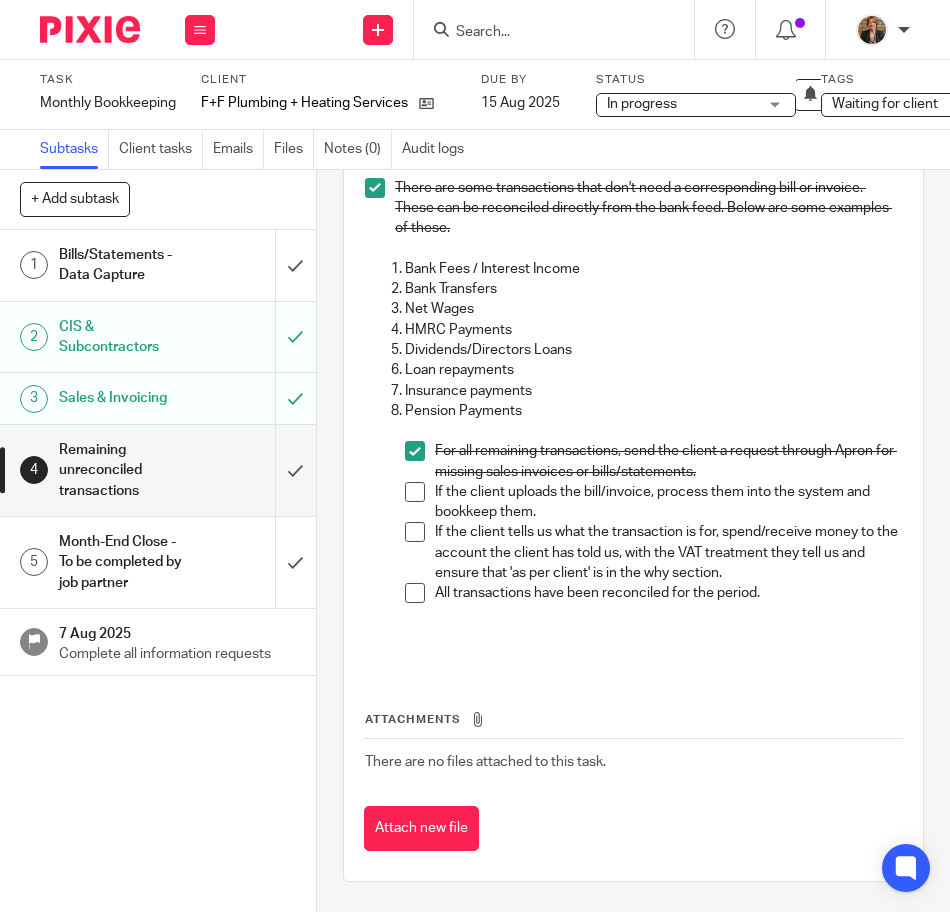 click at bounding box center (90, 29) 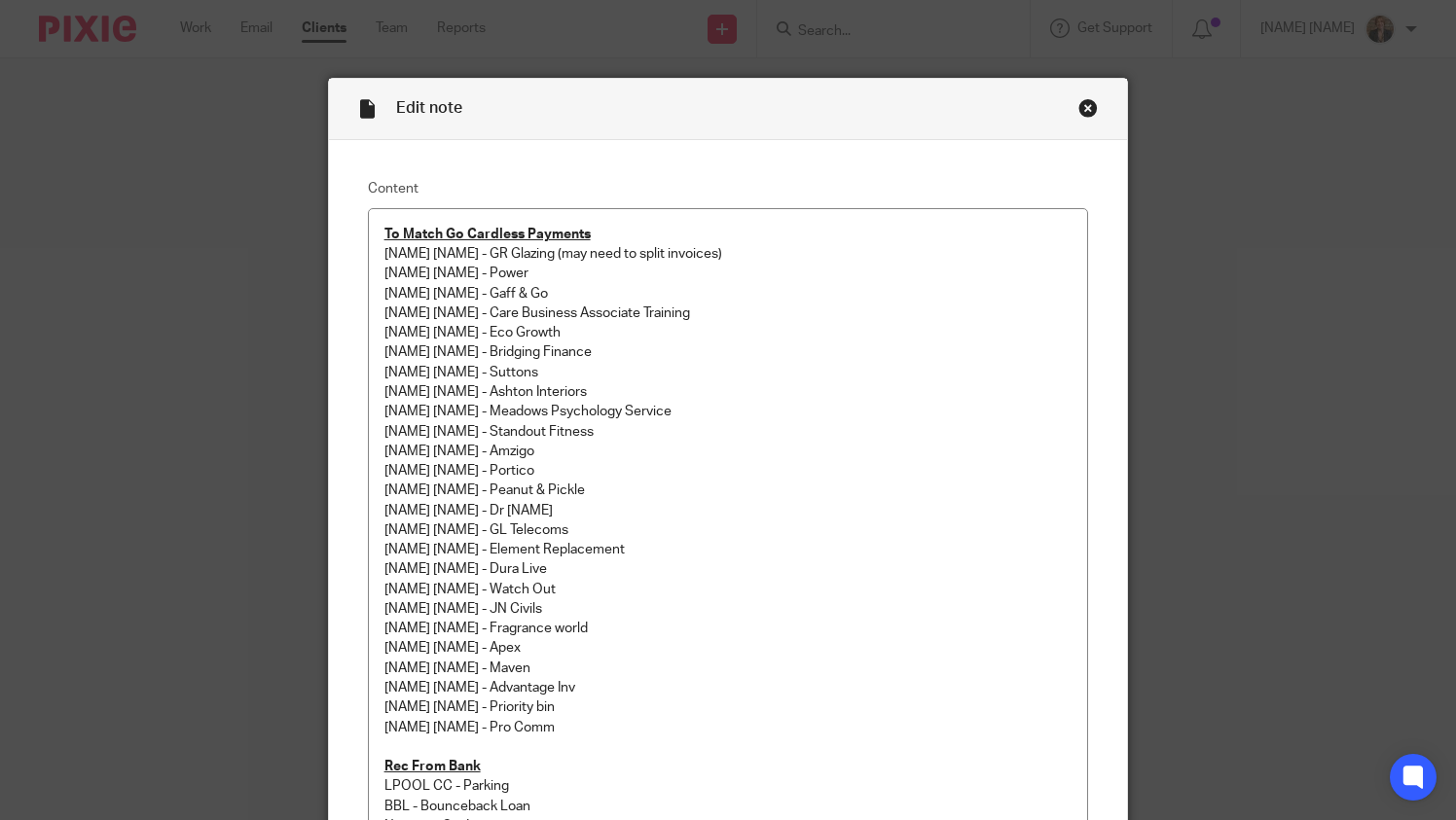 scroll, scrollTop: 0, scrollLeft: 0, axis: both 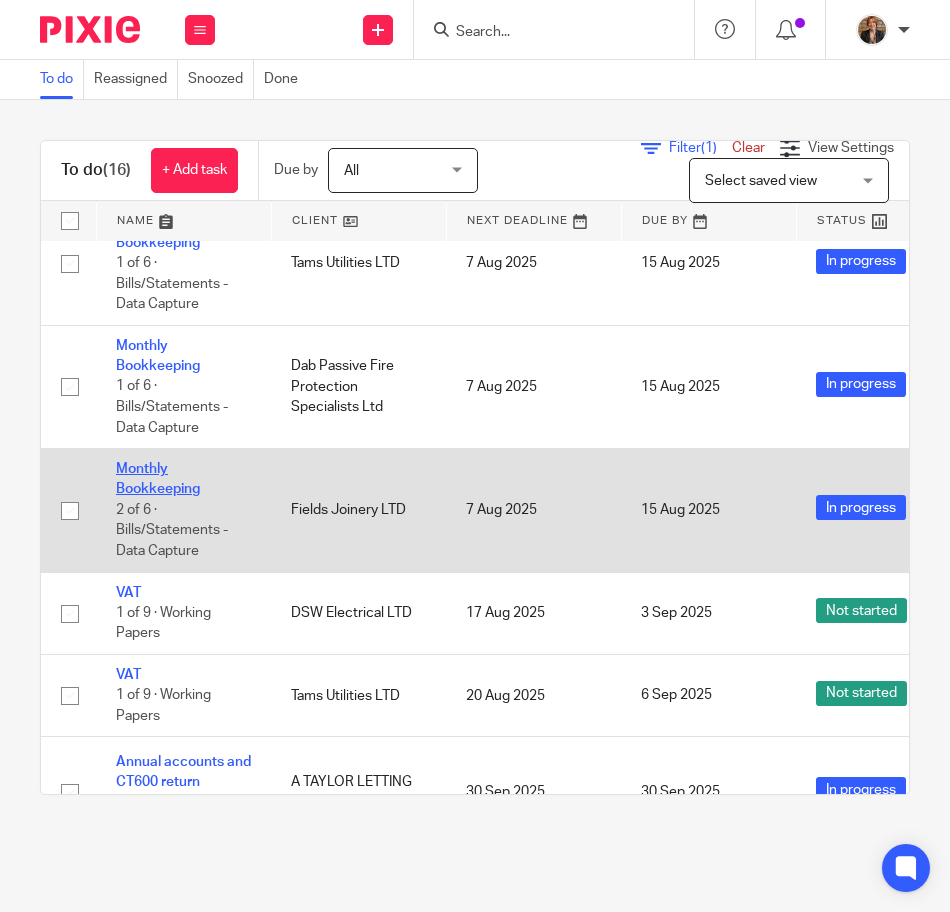 click on "Monthly Bookkeeping" at bounding box center (158, 479) 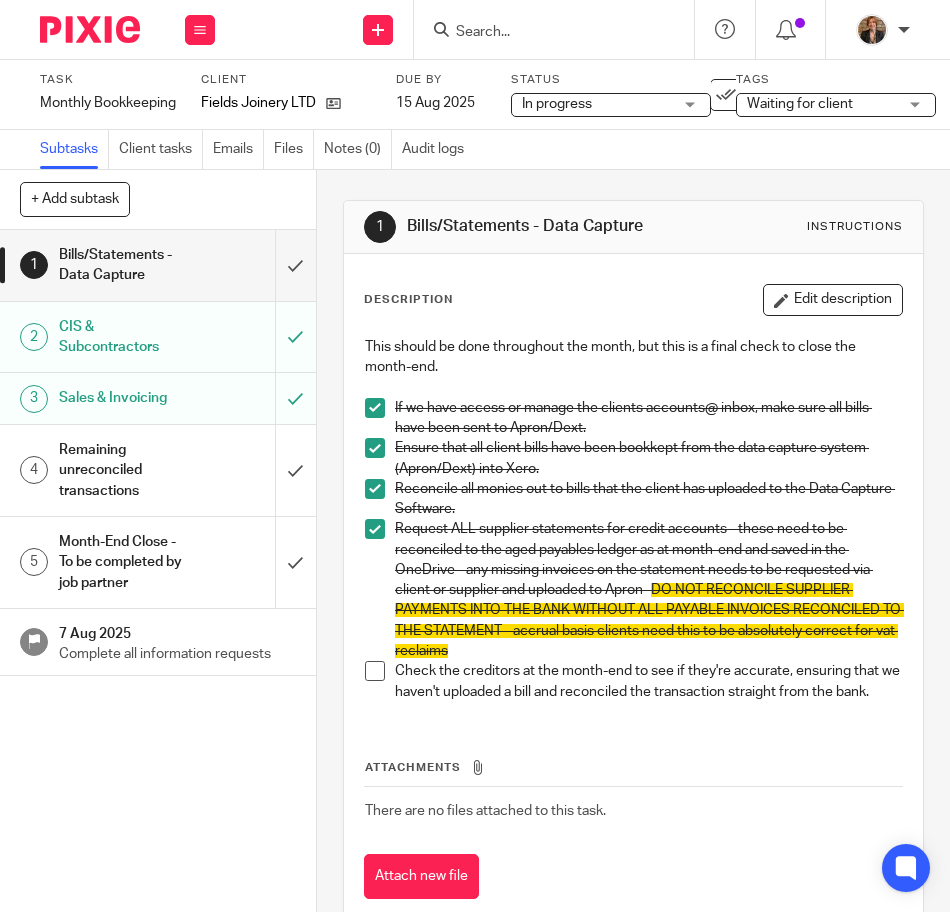 scroll, scrollTop: 0, scrollLeft: 0, axis: both 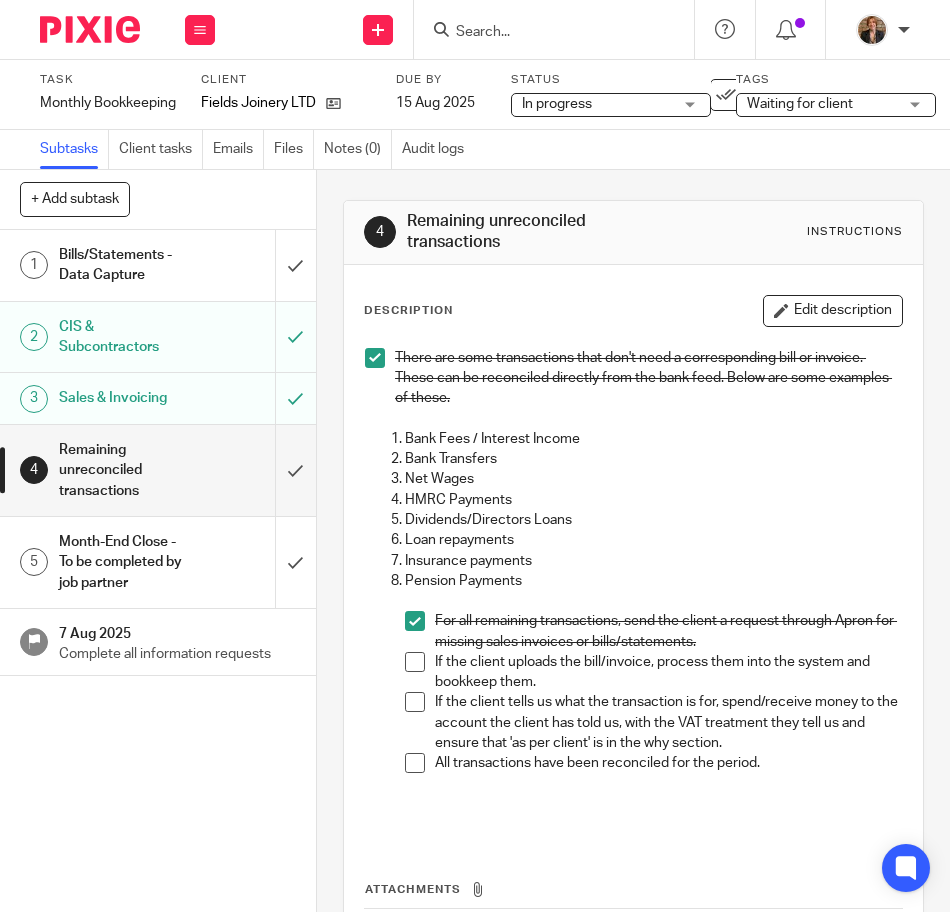 click at bounding box center [90, 29] 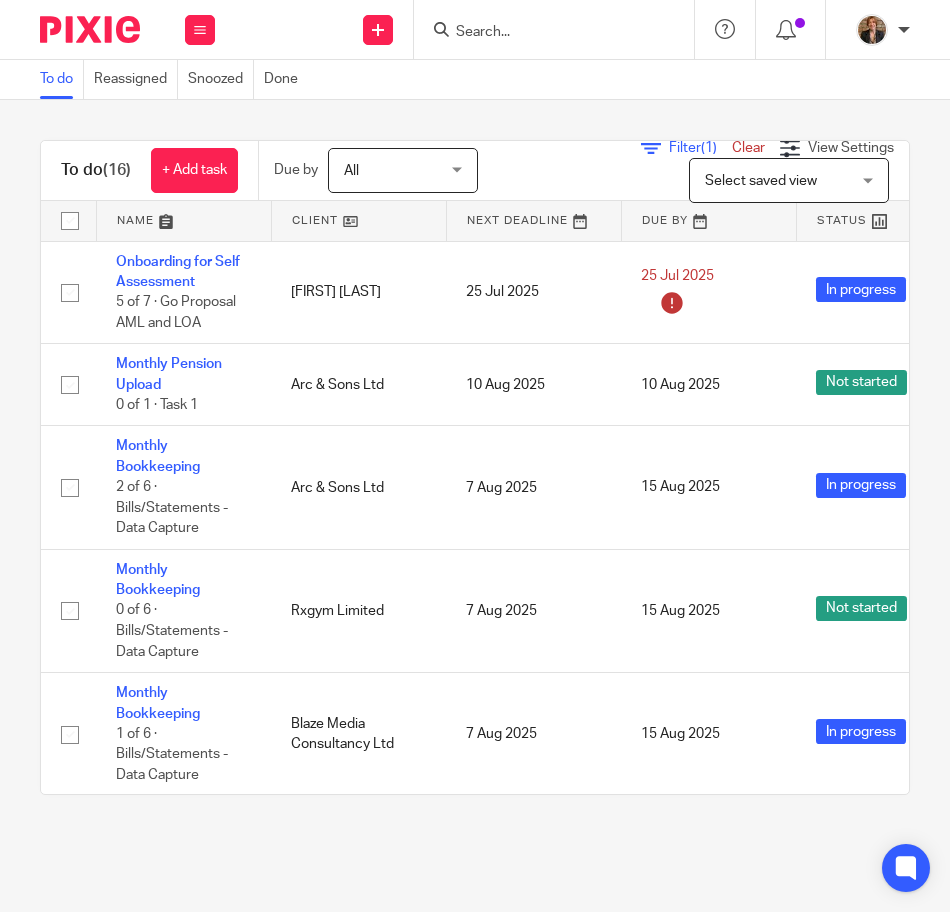 scroll, scrollTop: 0, scrollLeft: 0, axis: both 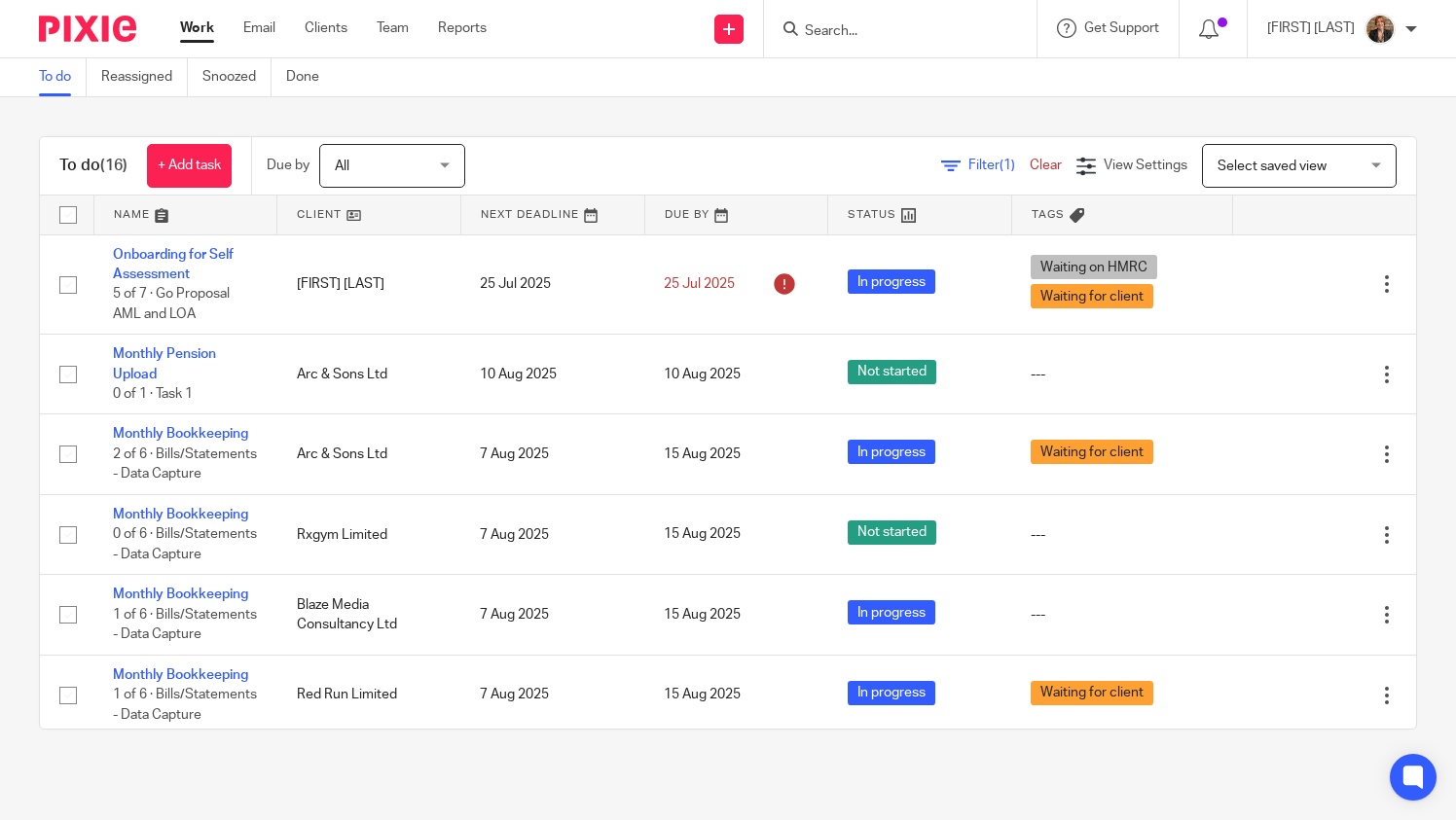 click at bounding box center [906, 28] 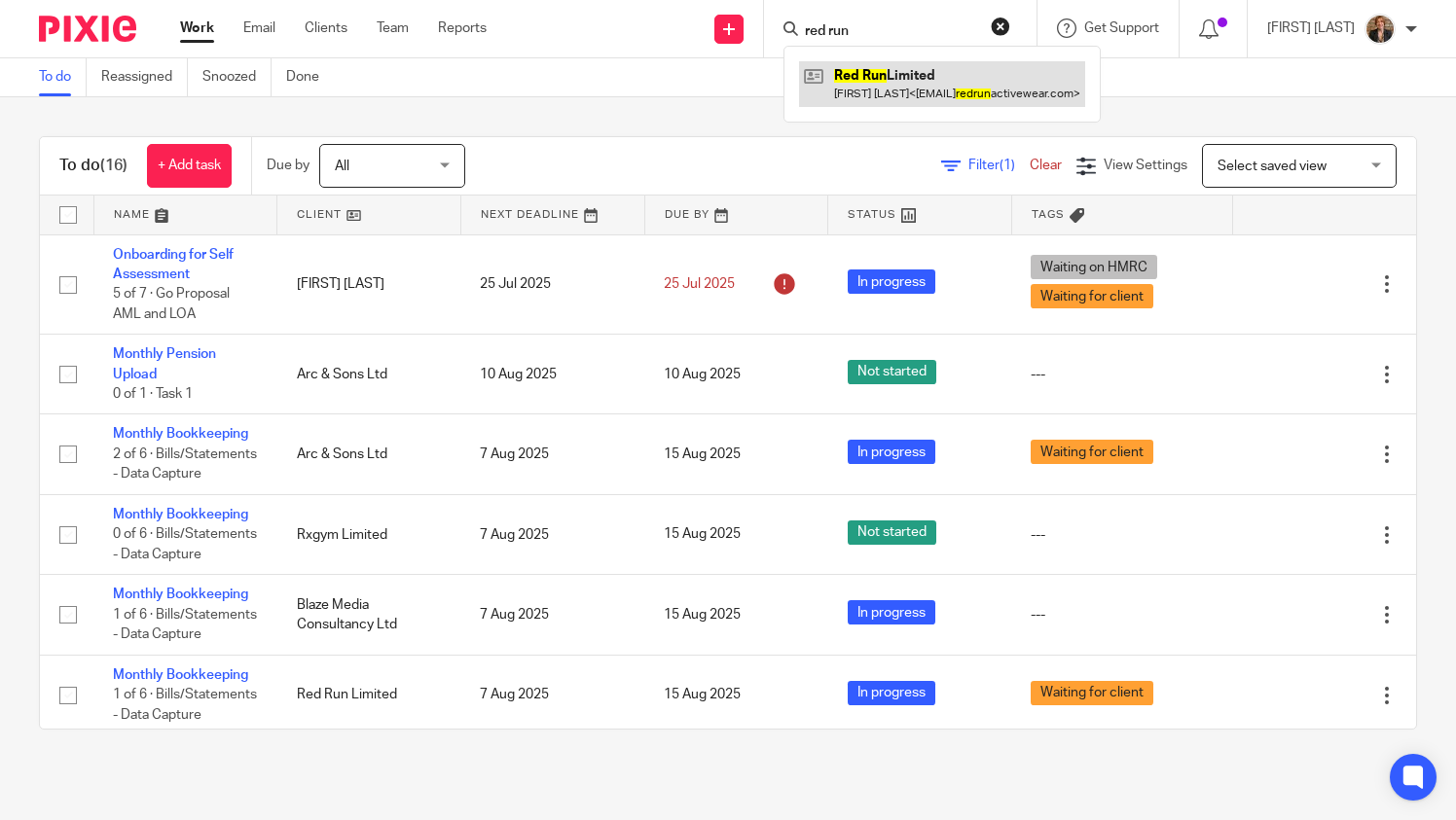 type on "red run" 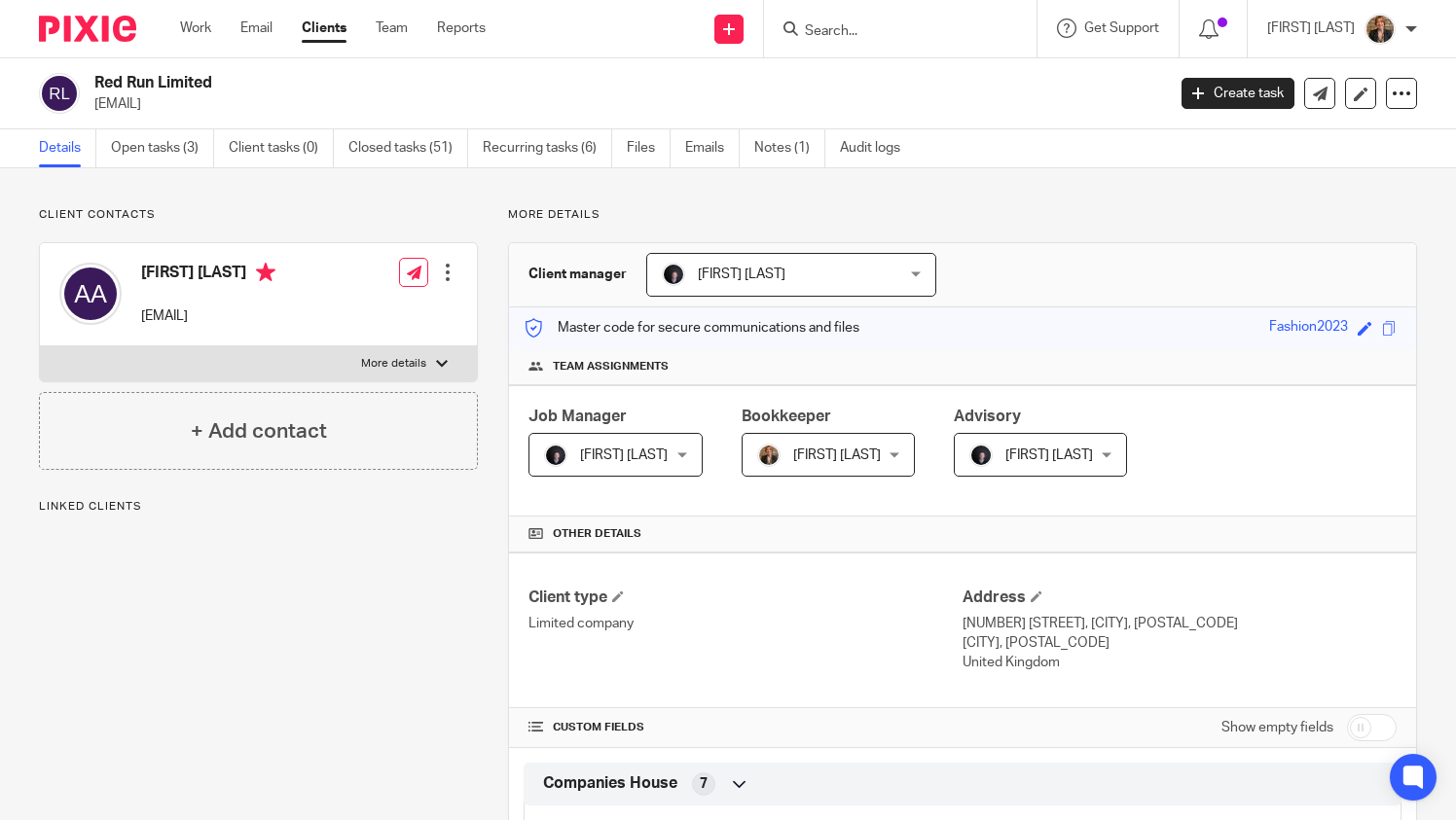 scroll, scrollTop: 0, scrollLeft: 0, axis: both 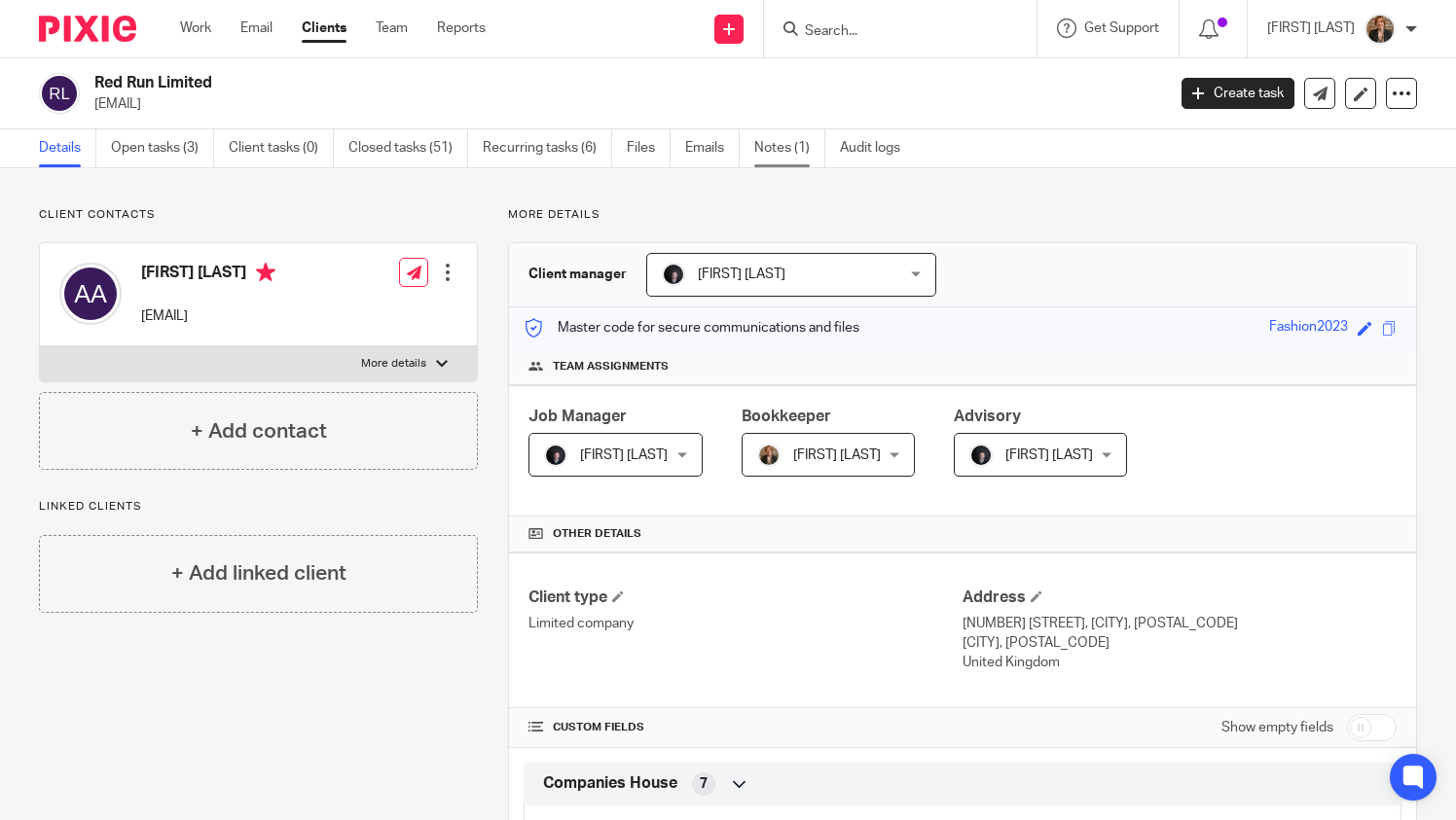 click on "Notes (1)" at bounding box center (789, 148) 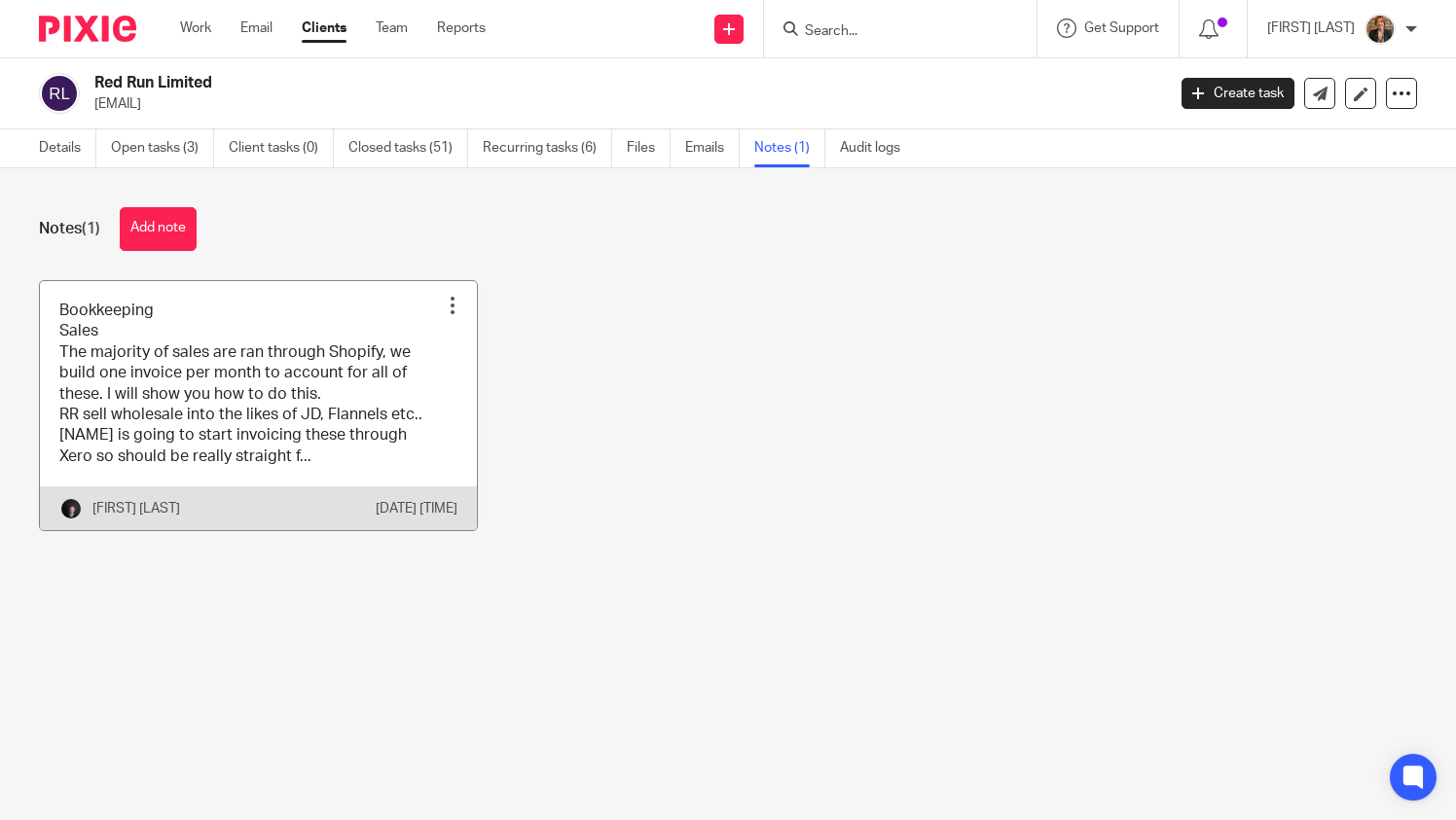 scroll, scrollTop: 0, scrollLeft: 0, axis: both 